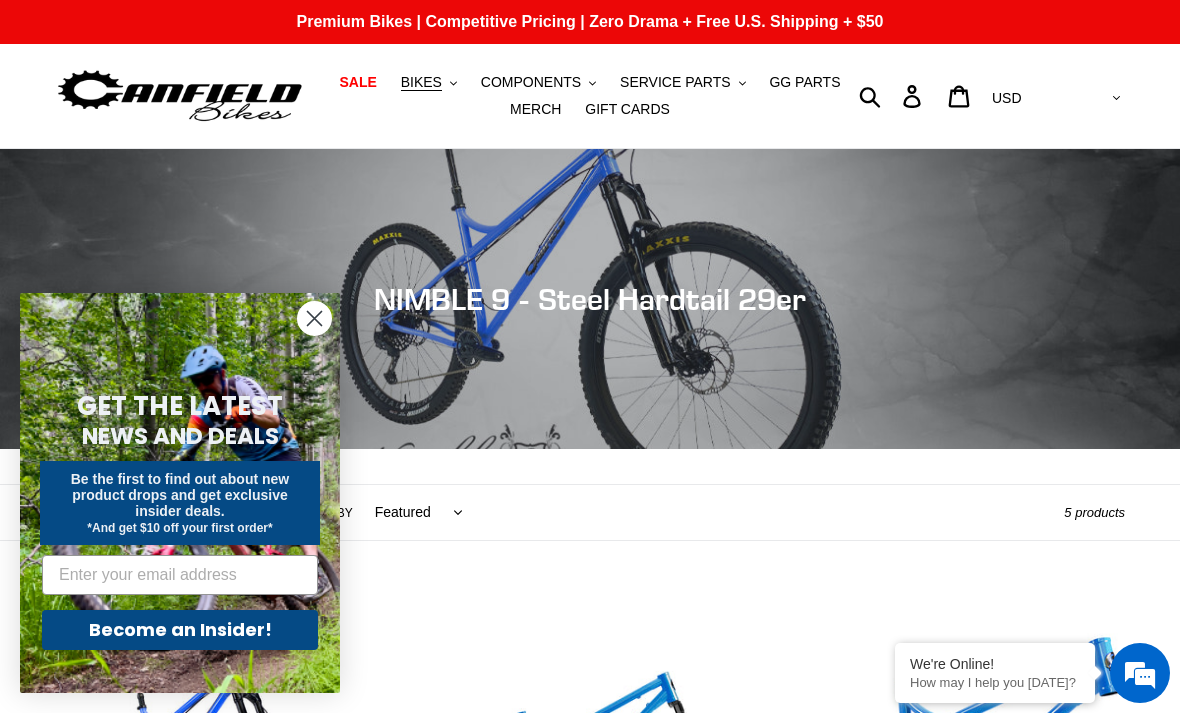scroll, scrollTop: 0, scrollLeft: 0, axis: both 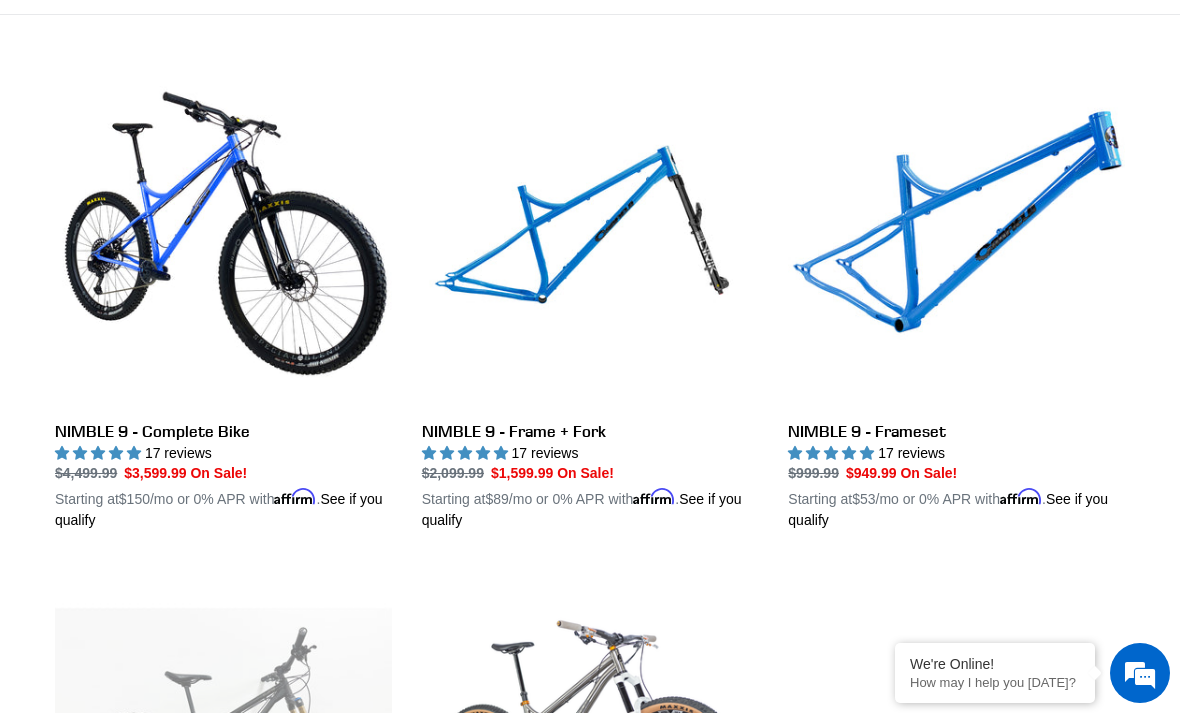 click on "NIMBLE 9 - Frame + Fork" at bounding box center (590, 300) 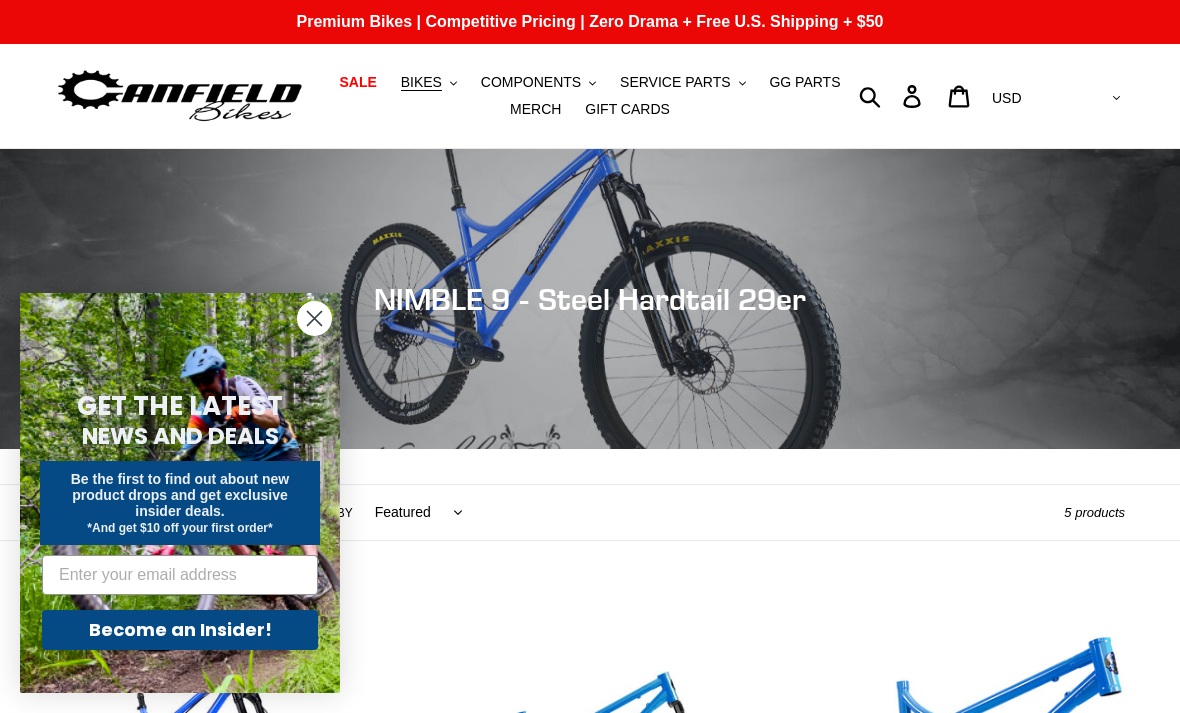 scroll, scrollTop: 0, scrollLeft: 0, axis: both 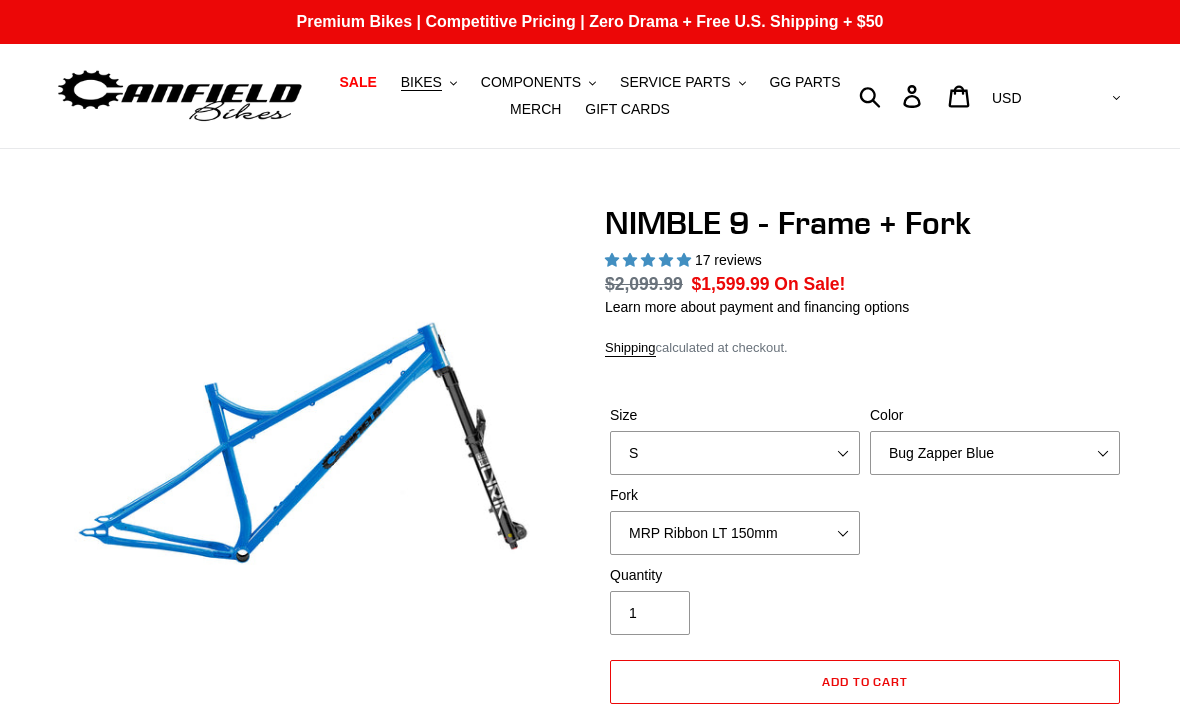 select on "highest-rating" 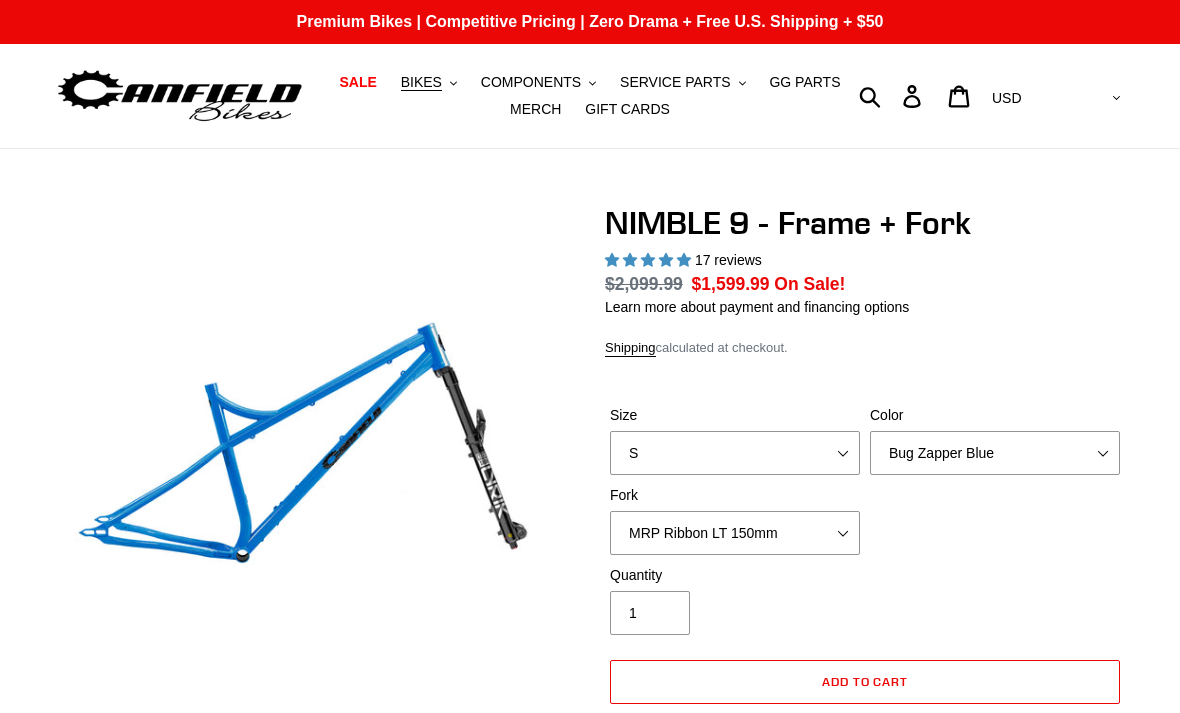 scroll, scrollTop: 0, scrollLeft: 0, axis: both 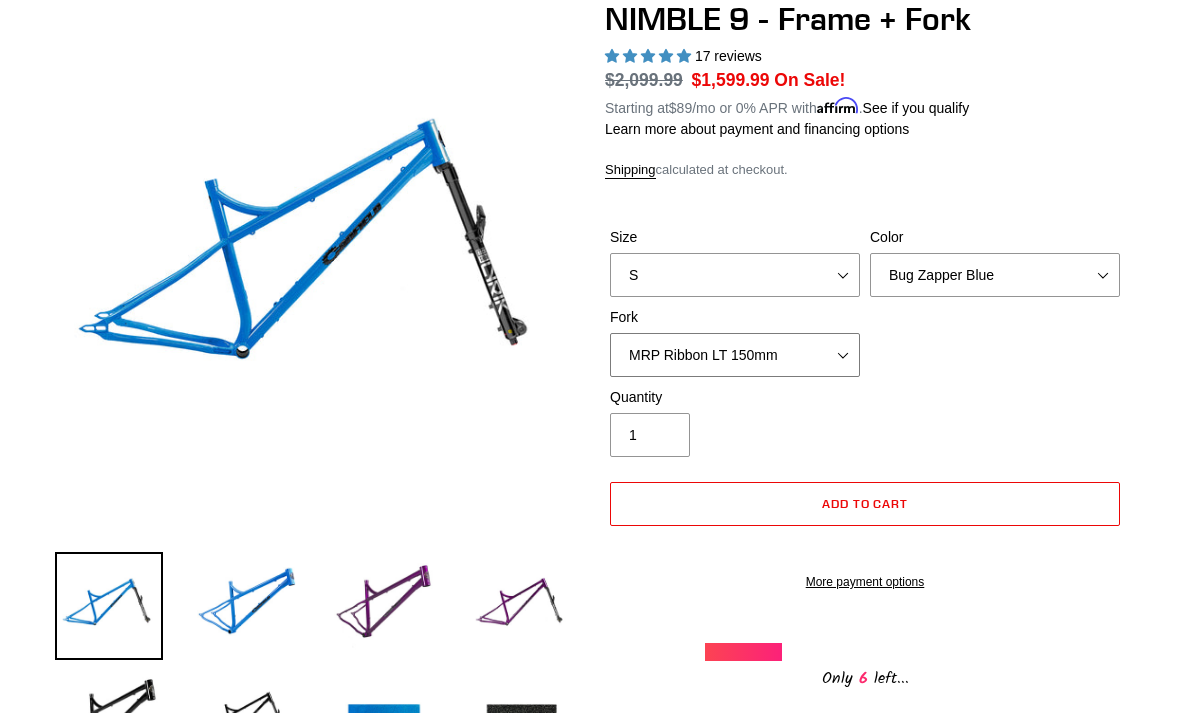 click on "MRP Ribbon LT 150mm
Fox 36 Factory Grip X 150mm (Special Order)
RockShox Lyrik Ultimate 150mm (Green - Special Order)
RockShox Lyrik Ultimate 150mm (Gloss Black - Special Order)
Fox 36 SL Factory Grip X 140mm" at bounding box center (735, 355) 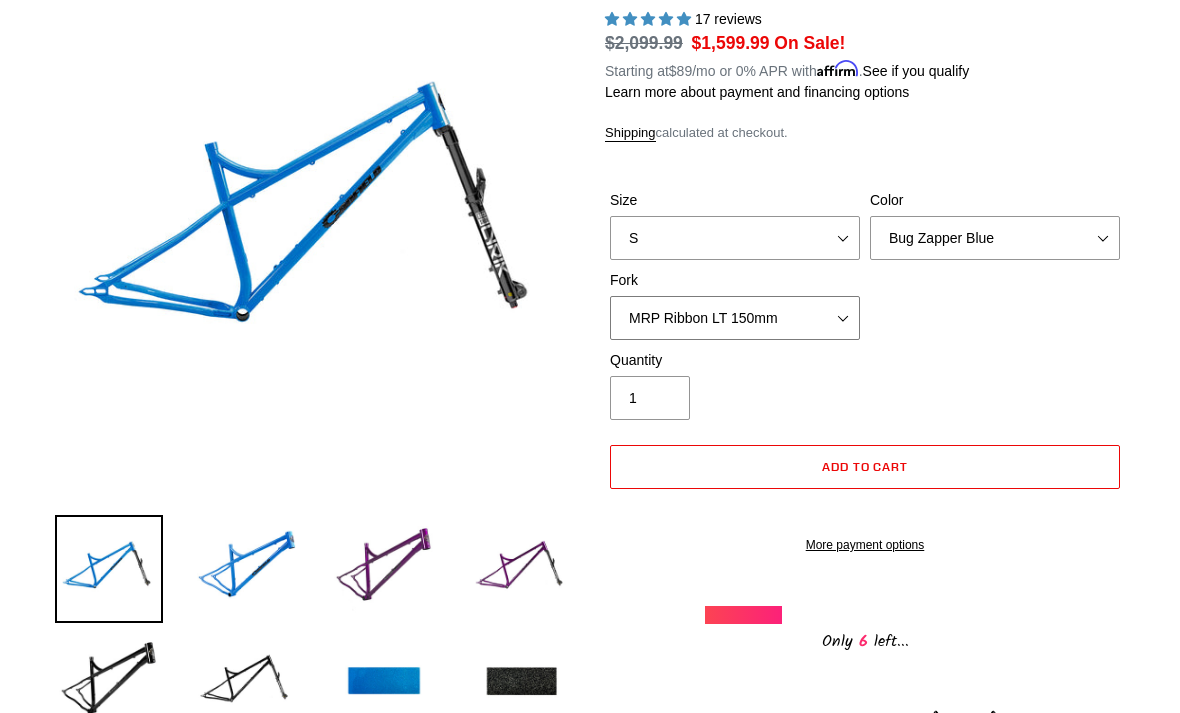 scroll, scrollTop: 242, scrollLeft: 0, axis: vertical 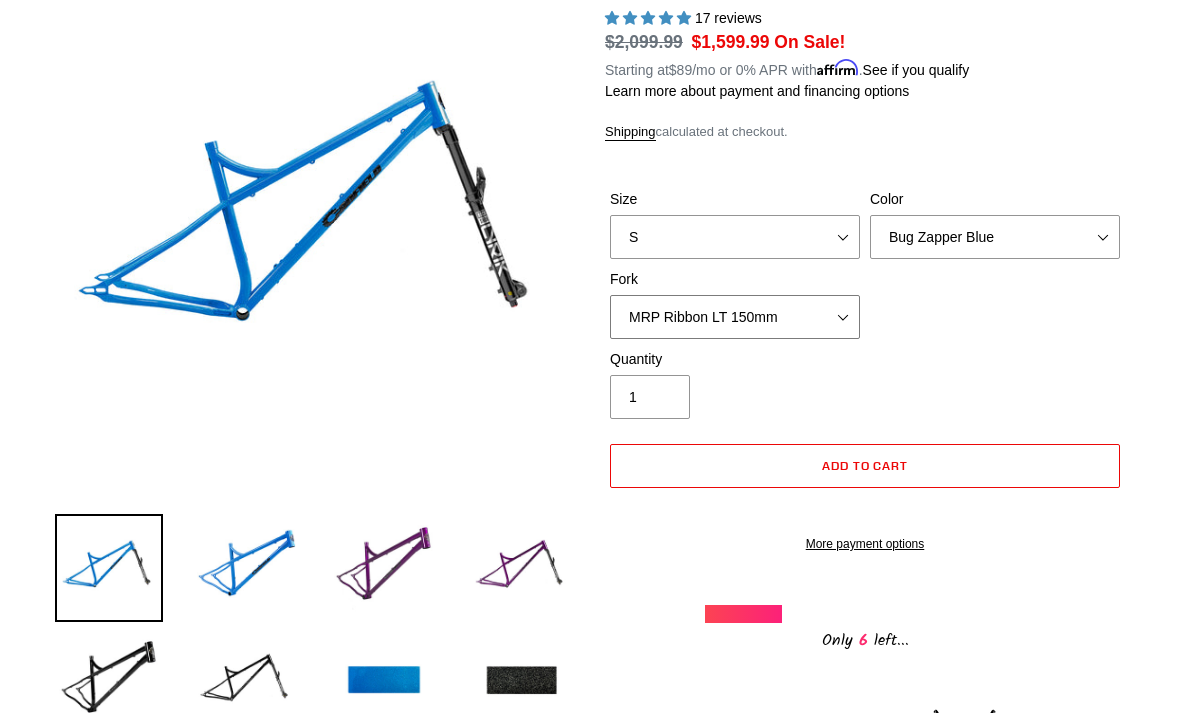 click on "MRP Ribbon LT 150mm
Fox 36 Factory Grip X 150mm (Special Order)
RockShox Lyrik Ultimate 150mm (Green - Special Order)
RockShox Lyrik Ultimate 150mm (Gloss Black - Special Order)
Fox 36 SL Factory Grip X 140mm" at bounding box center [735, 317] 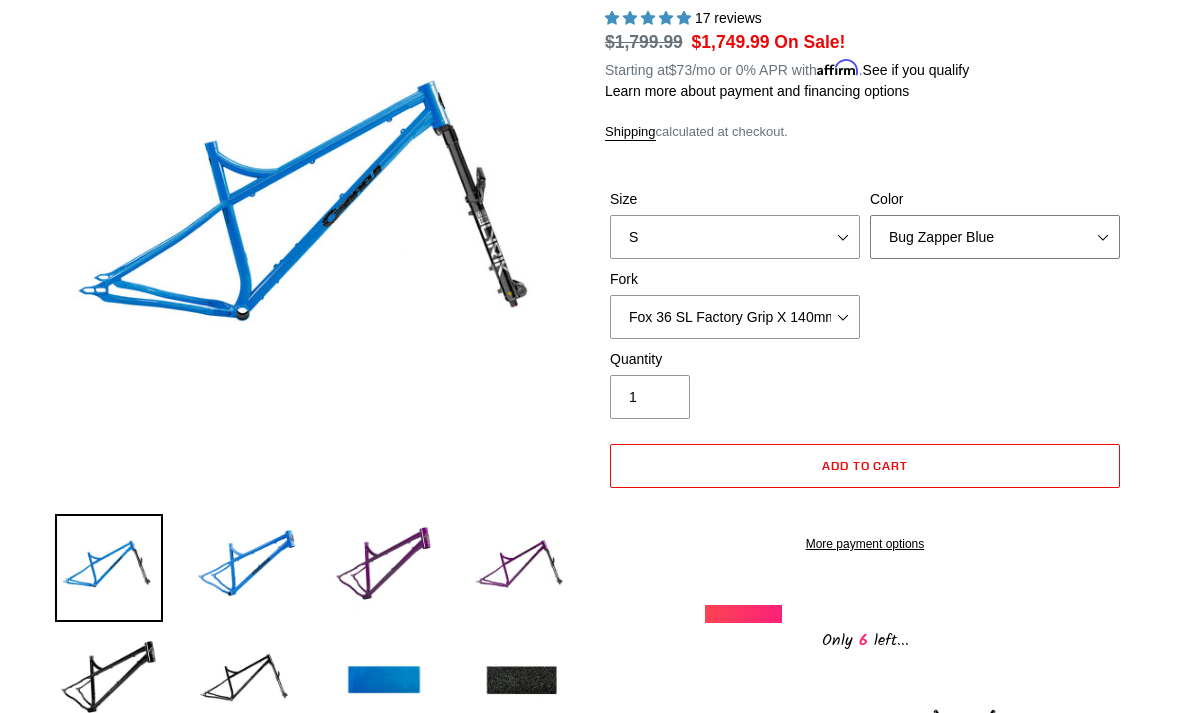 click on "Bug Zapper Blue
Purple Haze - Sold Out
Galaxy Black" at bounding box center (995, 237) 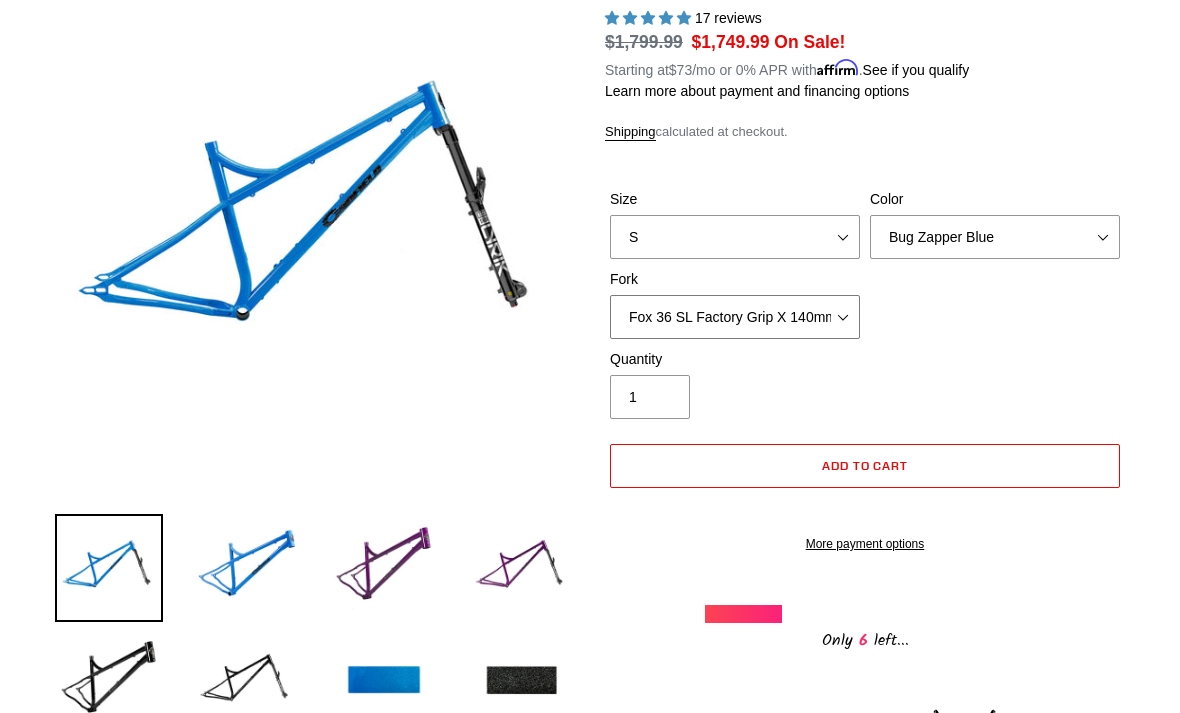click on "MRP Ribbon LT 150mm
Fox 36 Factory Grip X 150mm (Special Order)
RockShox Lyrik Ultimate 150mm (Green - Special Order)
RockShox Lyrik Ultimate 150mm (Gloss Black - Special Order)
Fox 36 SL Factory Grip X 140mm" at bounding box center [735, 317] 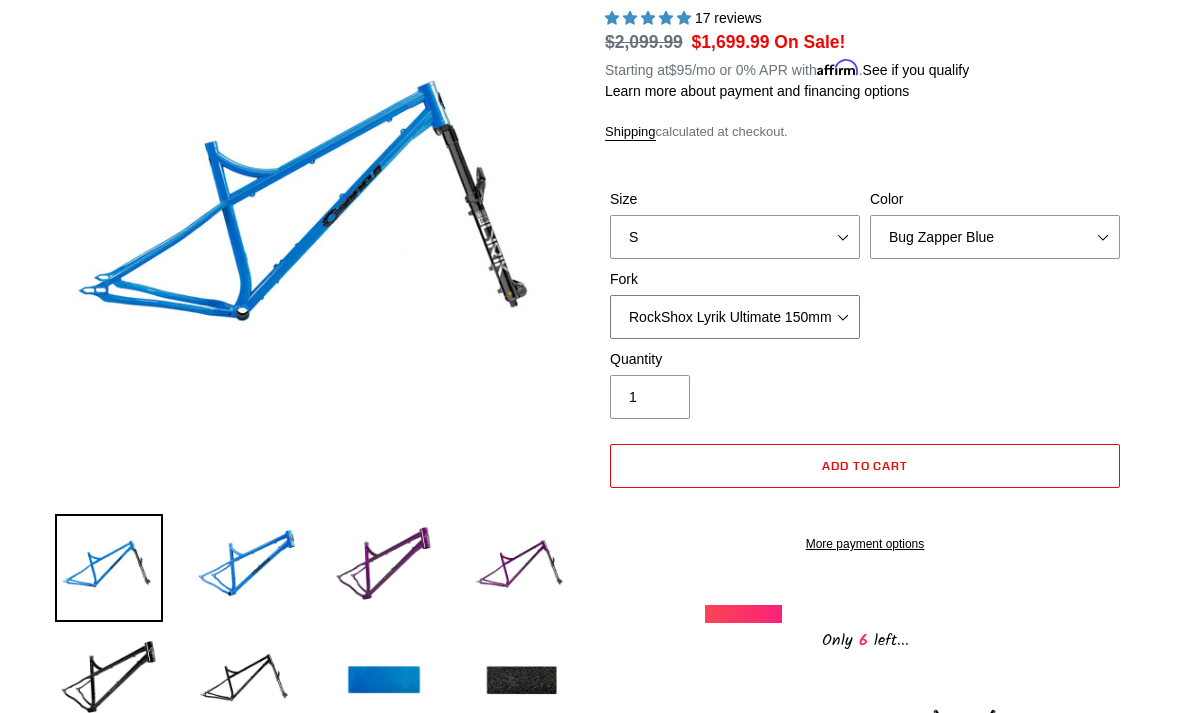click on "MRP Ribbon LT 150mm
Fox 36 Factory Grip X 150mm (Special Order)
RockShox Lyrik Ultimate 150mm (Green - Special Order)
RockShox Lyrik Ultimate 150mm (Gloss Black - Special Order)
Fox 36 SL Factory Grip X 140mm" at bounding box center [735, 317] 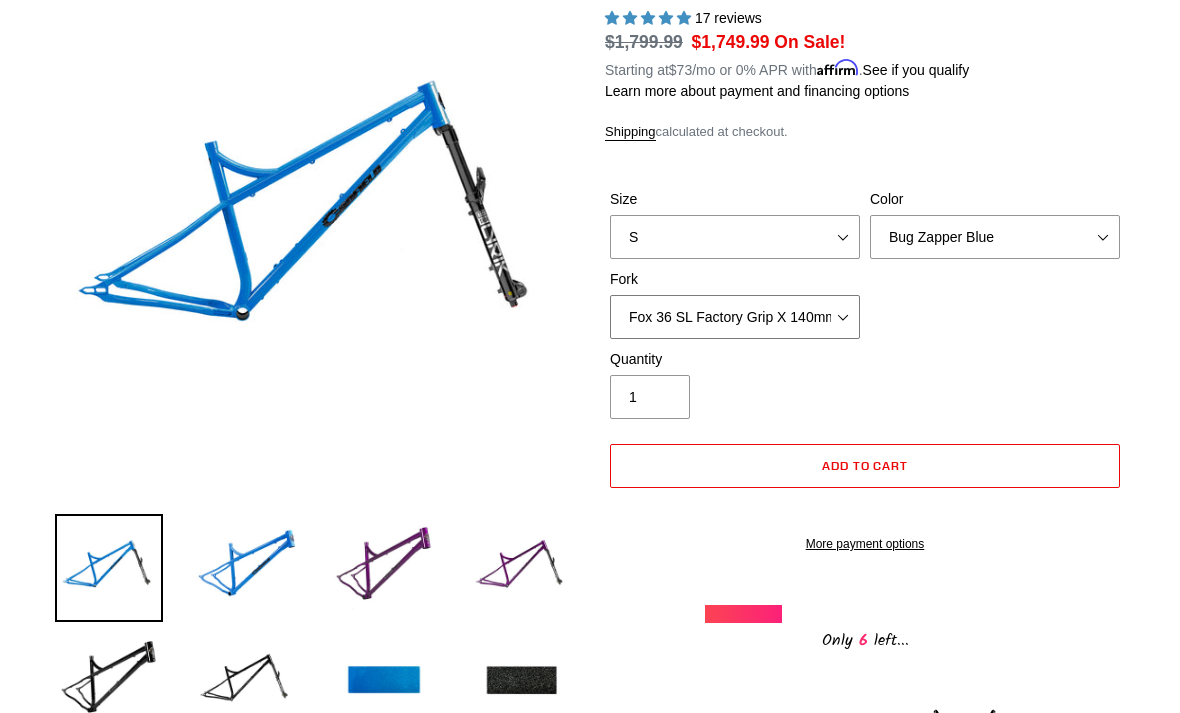 click on "MRP Ribbon LT 150mm
Fox 36 Factory Grip X 150mm (Special Order)
RockShox Lyrik Ultimate 150mm (Green - Special Order)
RockShox Lyrik Ultimate 150mm (Gloss Black - Special Order)
Fox 36 SL Factory Grip X 140mm" at bounding box center (735, 317) 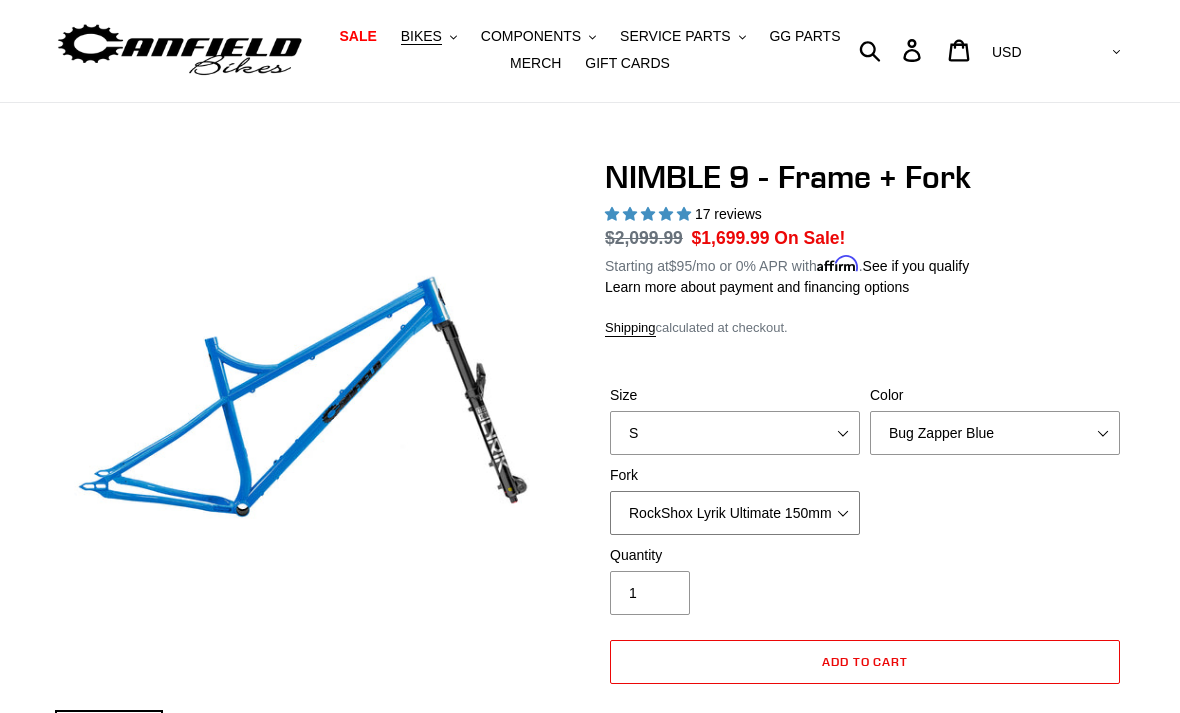 scroll, scrollTop: 46, scrollLeft: 0, axis: vertical 